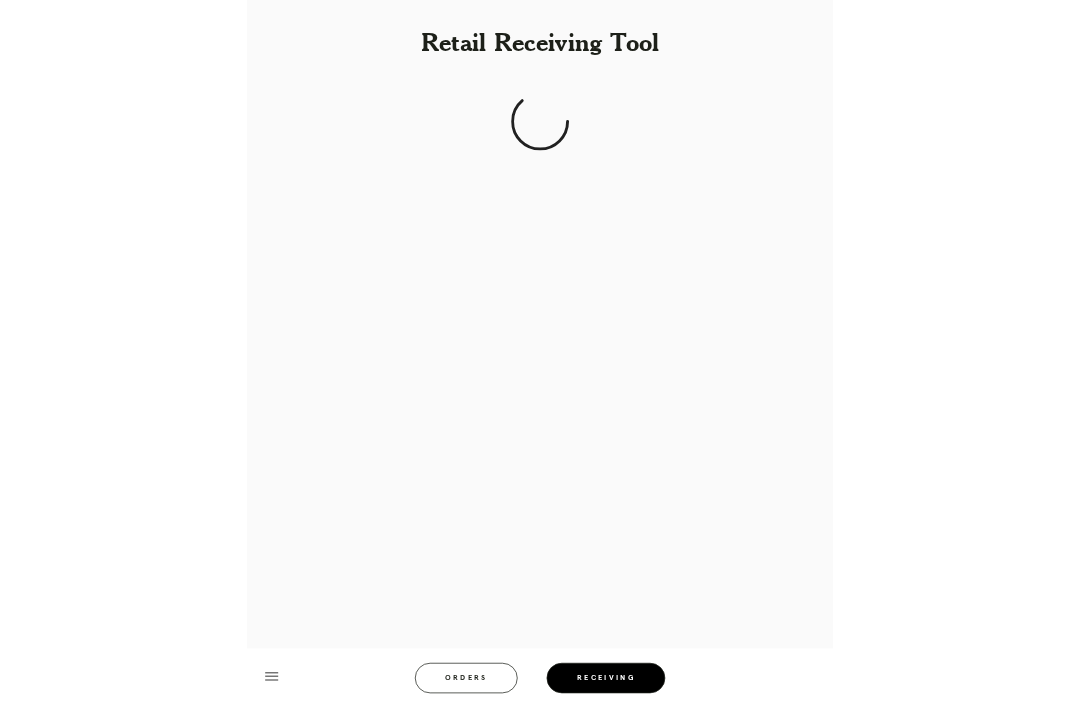 scroll, scrollTop: 0, scrollLeft: 0, axis: both 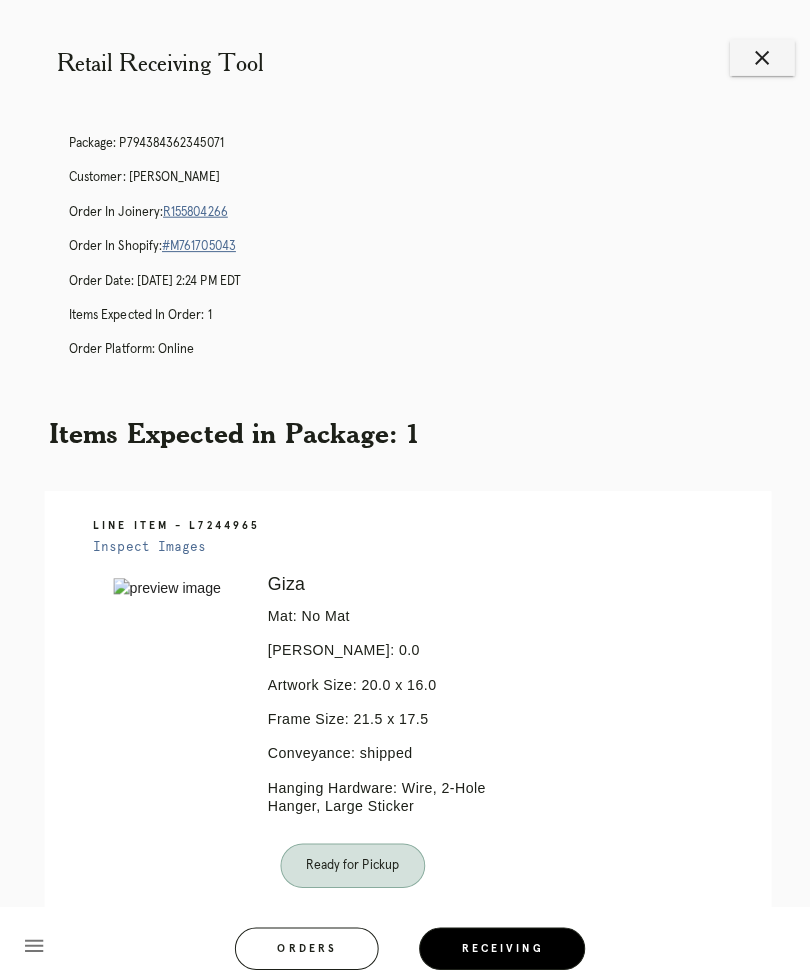 click on "Orders" at bounding box center [303, 937] 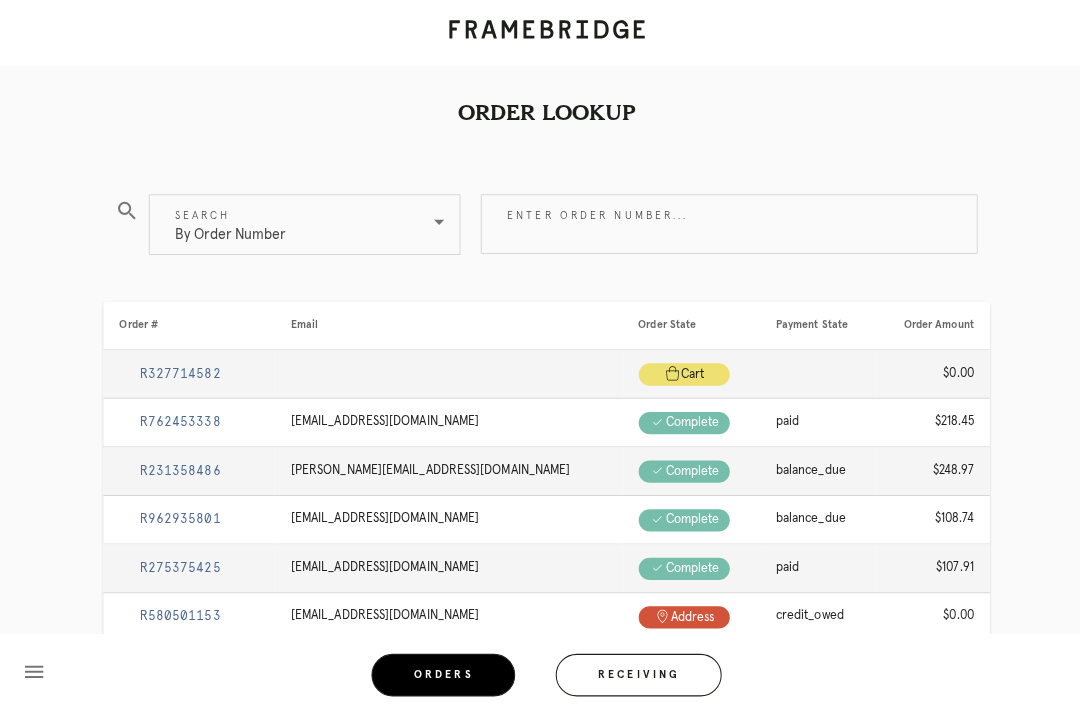 click on "Orders" at bounding box center [438, 667] 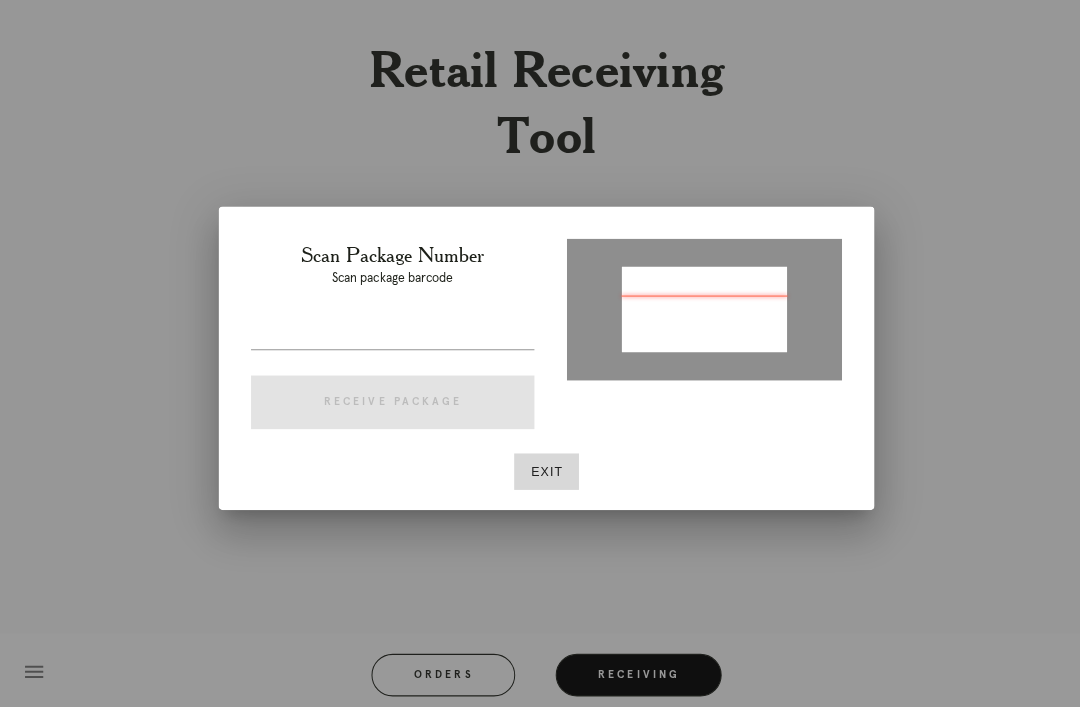 type on "P327629081520188" 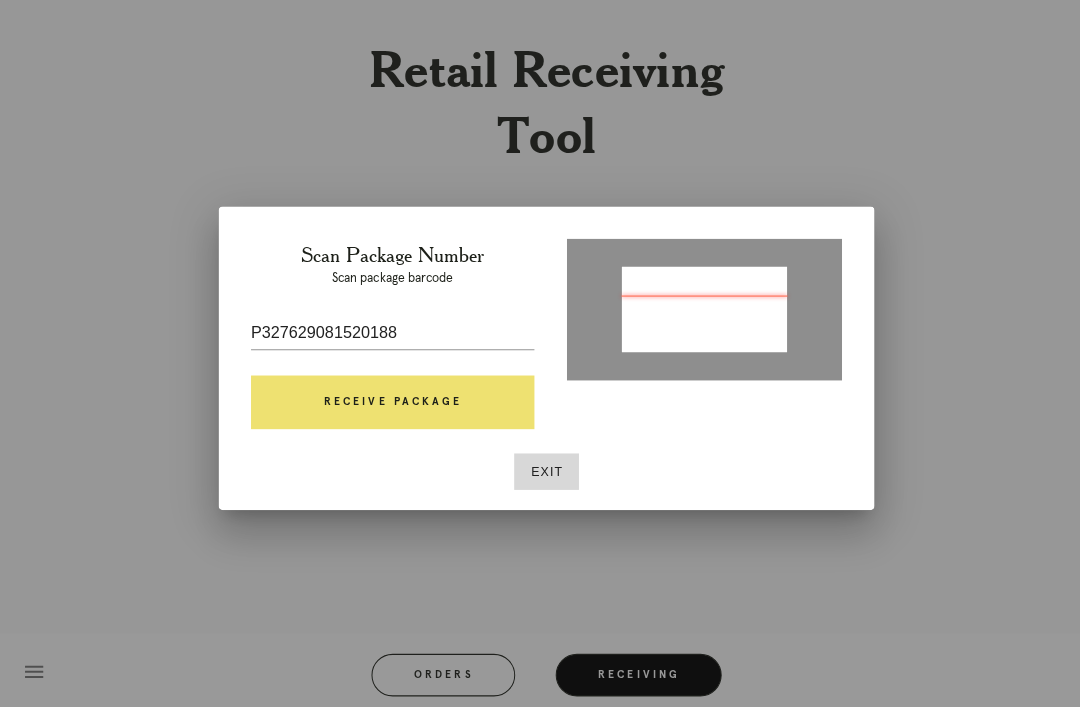 click on "Receive Package" at bounding box center [388, 398] 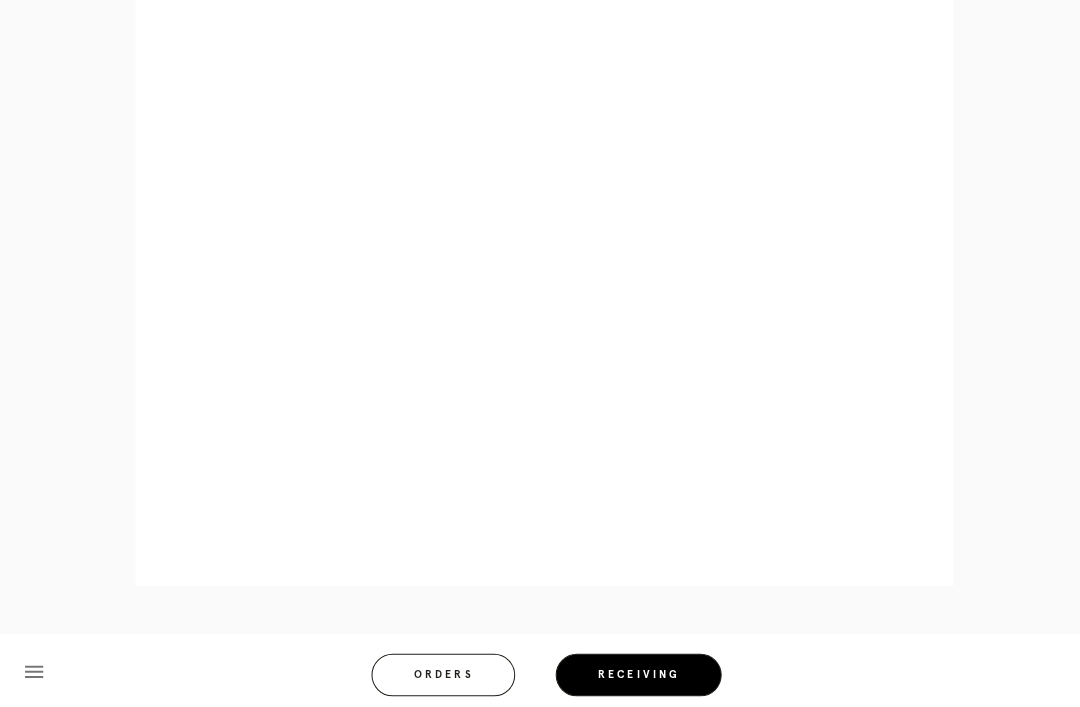scroll, scrollTop: 1160, scrollLeft: 0, axis: vertical 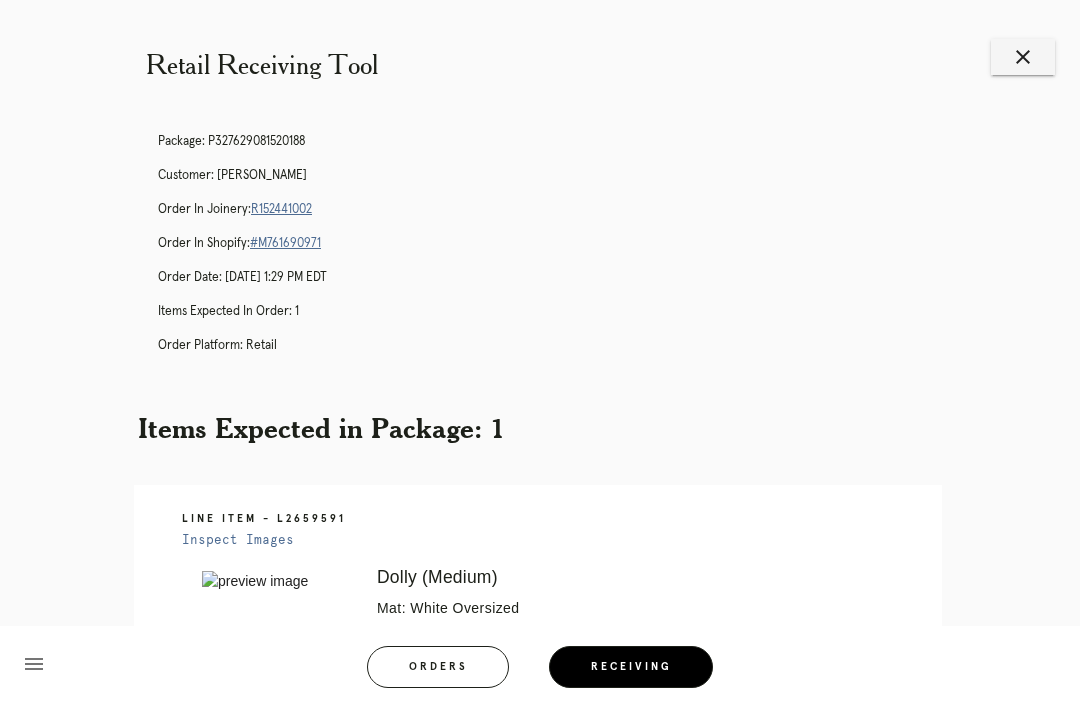 click on "close" at bounding box center [1023, 57] 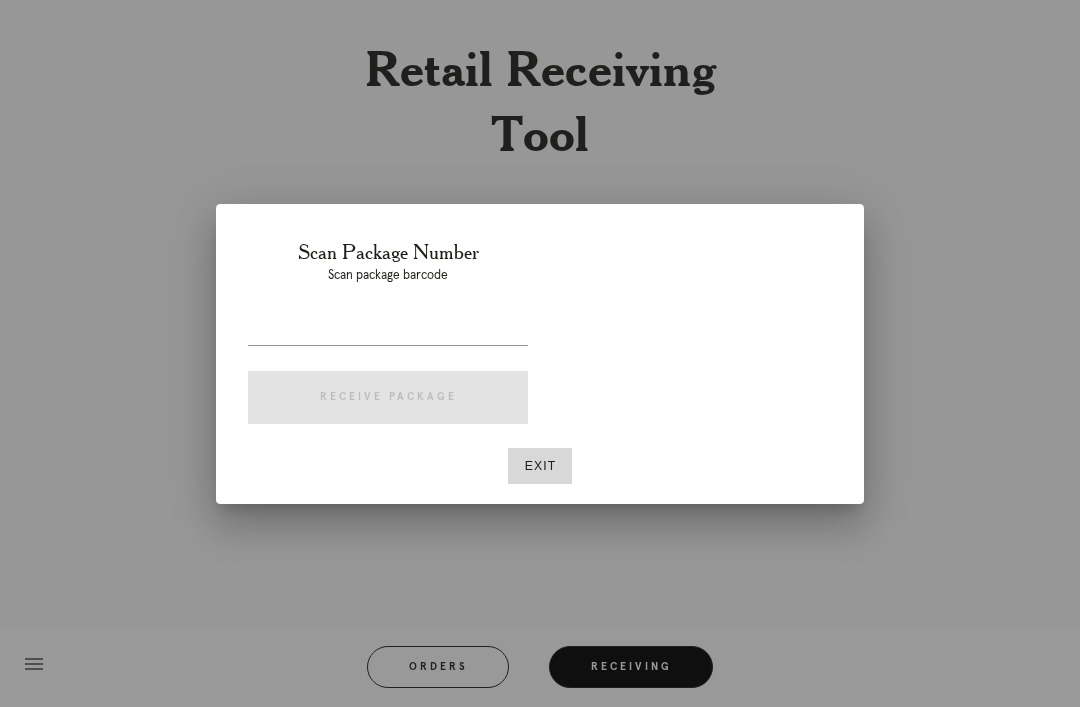 scroll, scrollTop: 0, scrollLeft: 0, axis: both 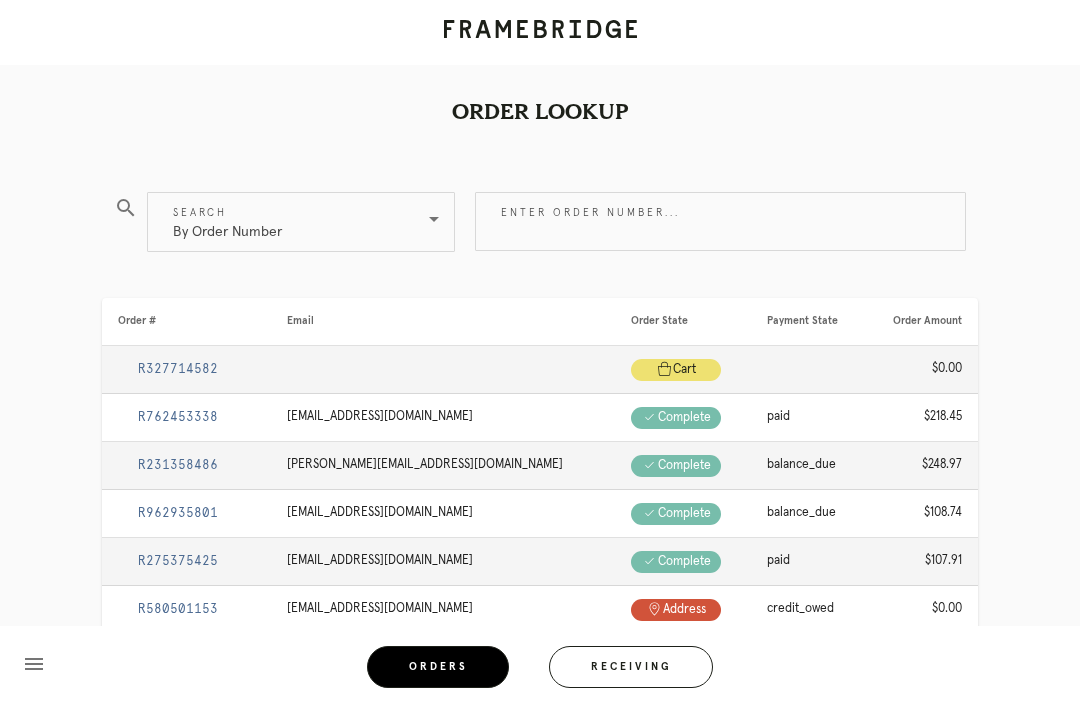 click on "Enter order number..." at bounding box center [720, 221] 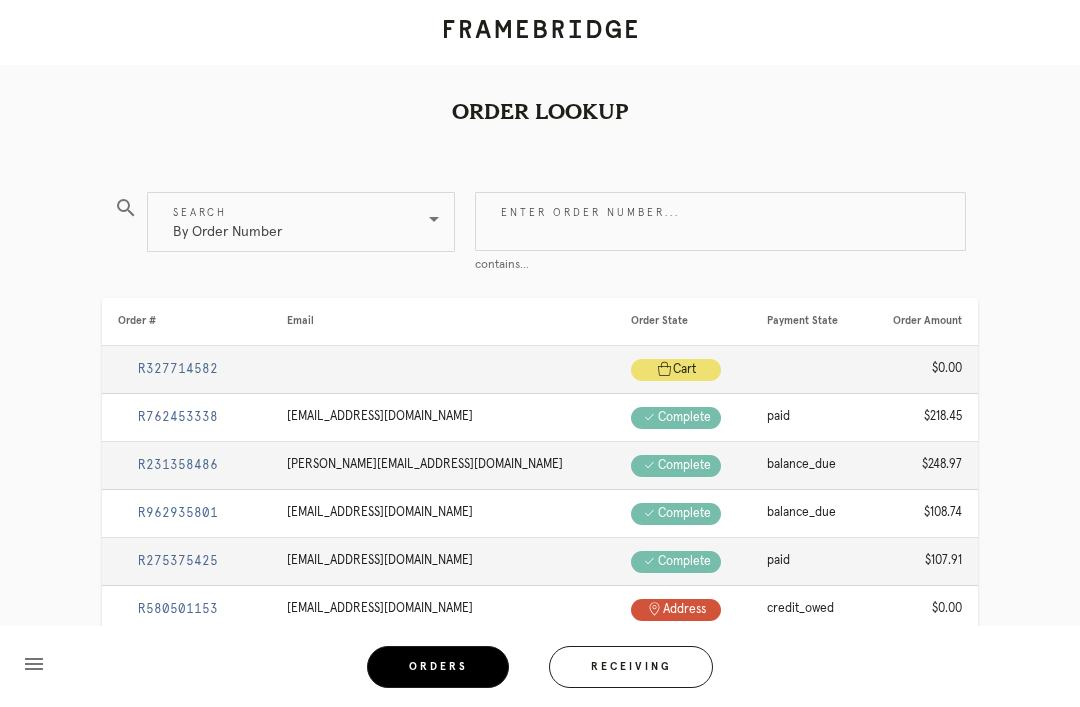 click on "Enter order number..." at bounding box center (720, 221) 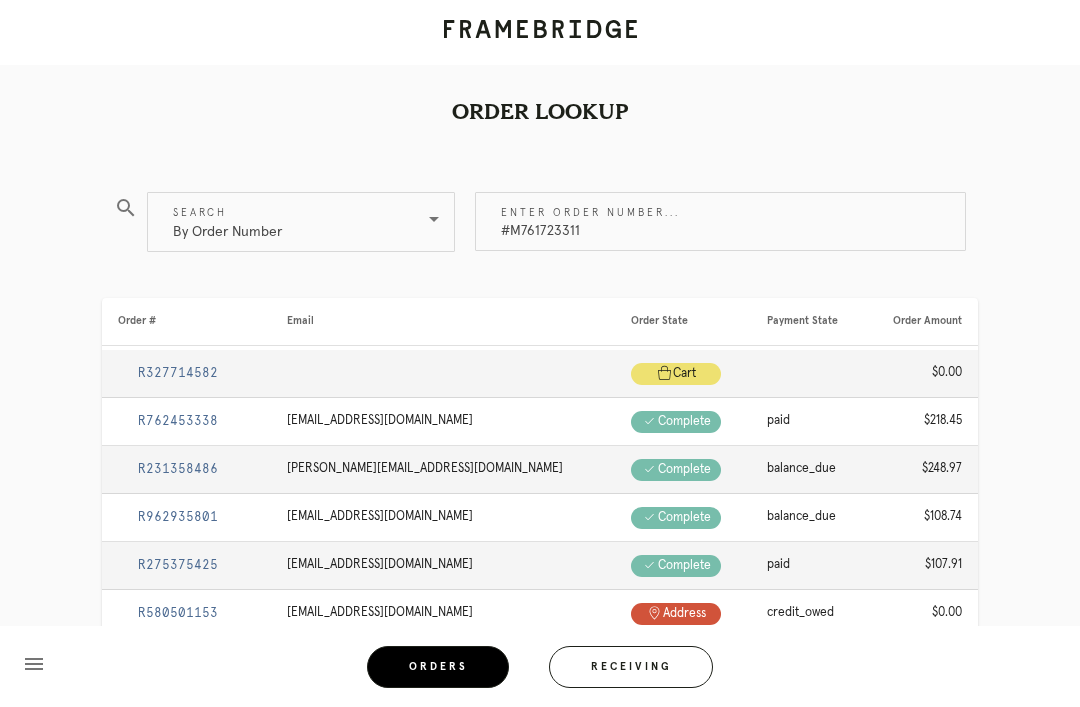 click on "#M761723311" at bounding box center [720, 221] 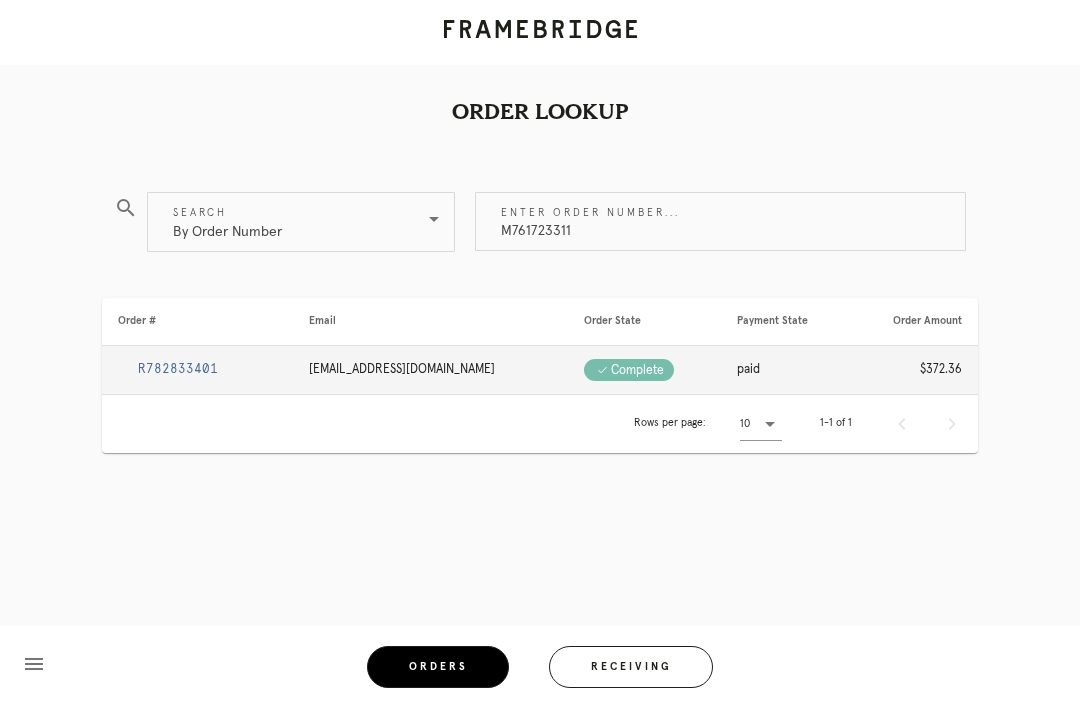 type on "M761723311" 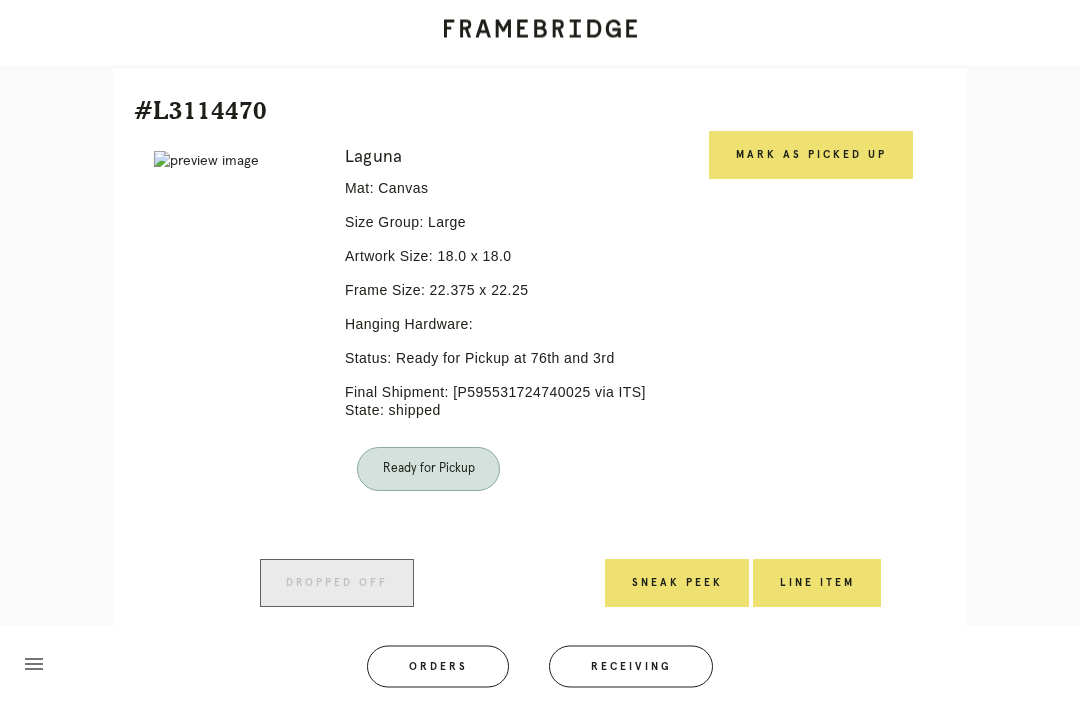 scroll, scrollTop: 461, scrollLeft: 0, axis: vertical 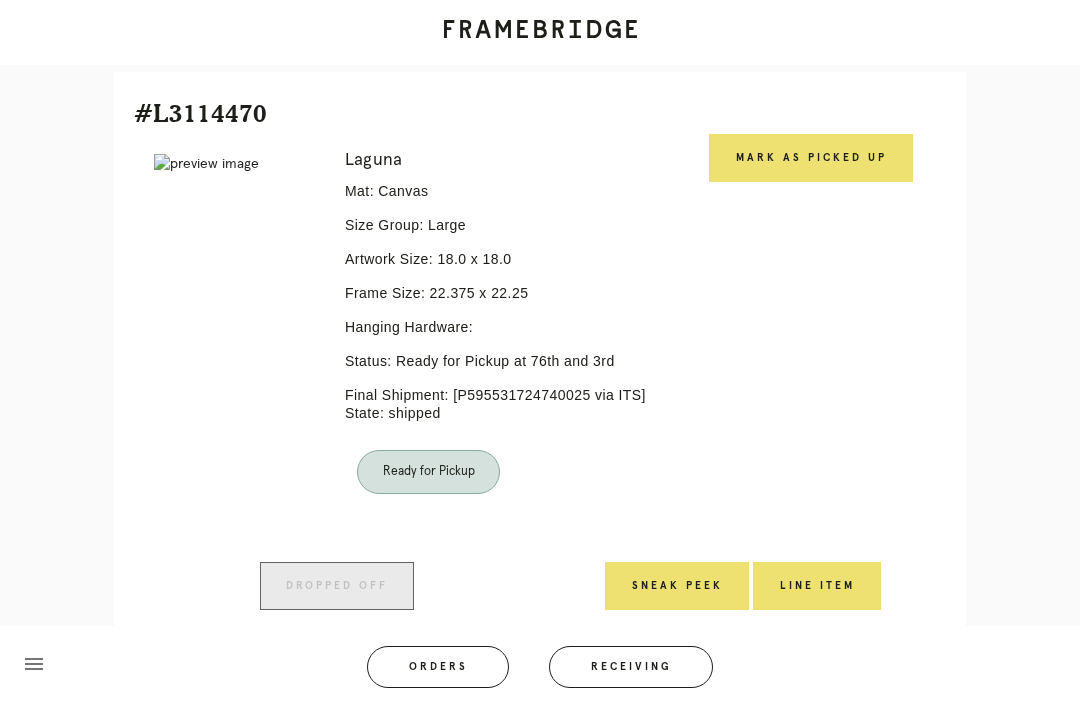 click on "Mark as Picked Up" at bounding box center (811, 158) 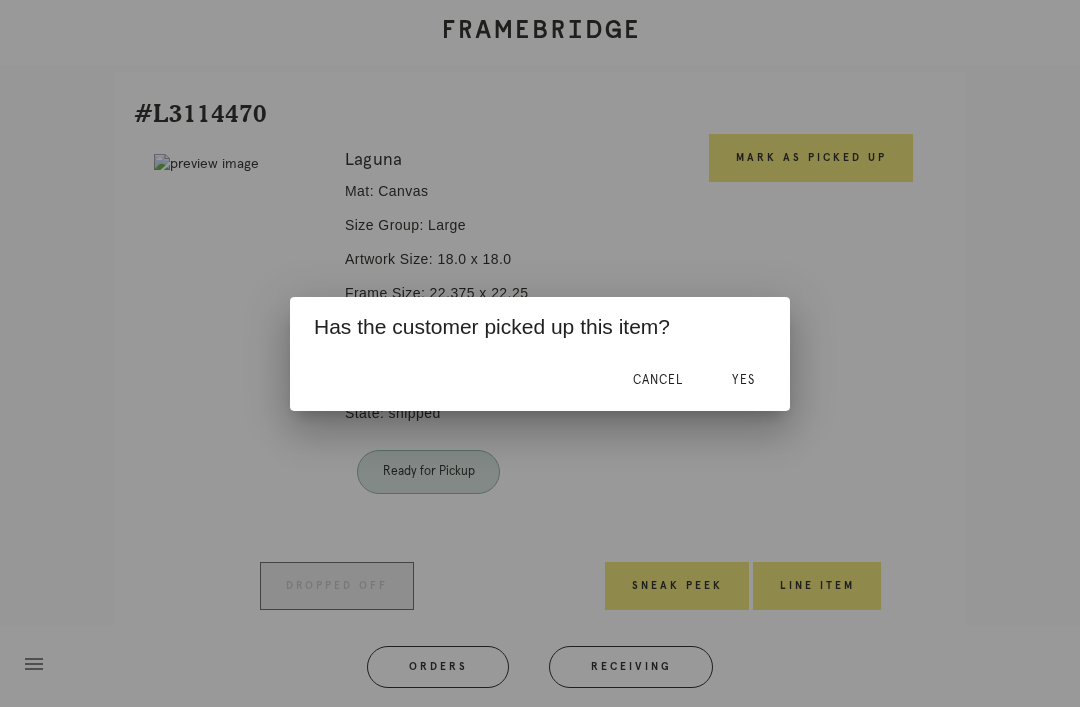 click on "Yes" at bounding box center (743, 380) 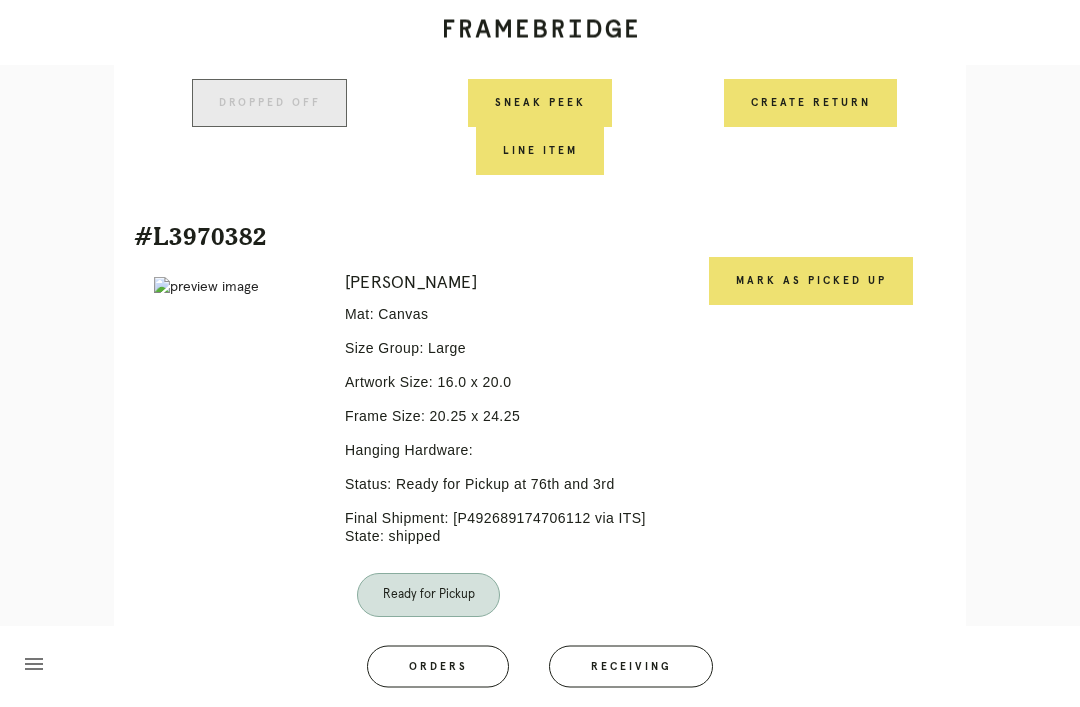 click on "Mark as Picked Up" at bounding box center (811, 282) 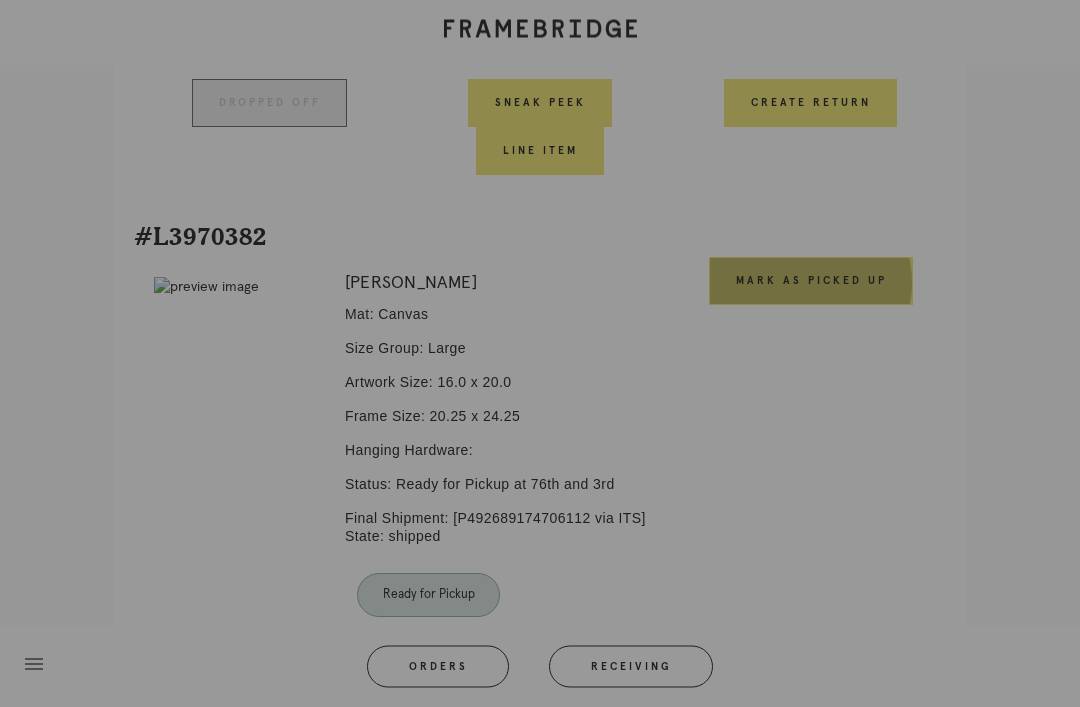 scroll, scrollTop: 876, scrollLeft: 0, axis: vertical 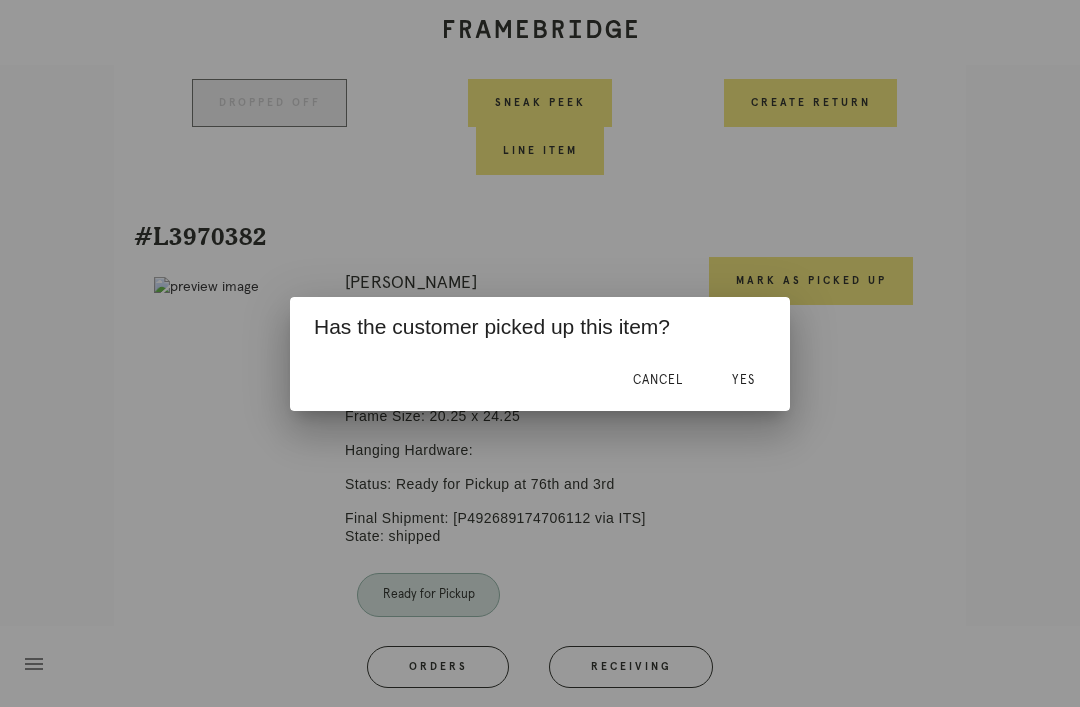 click on "Yes" at bounding box center (743, 380) 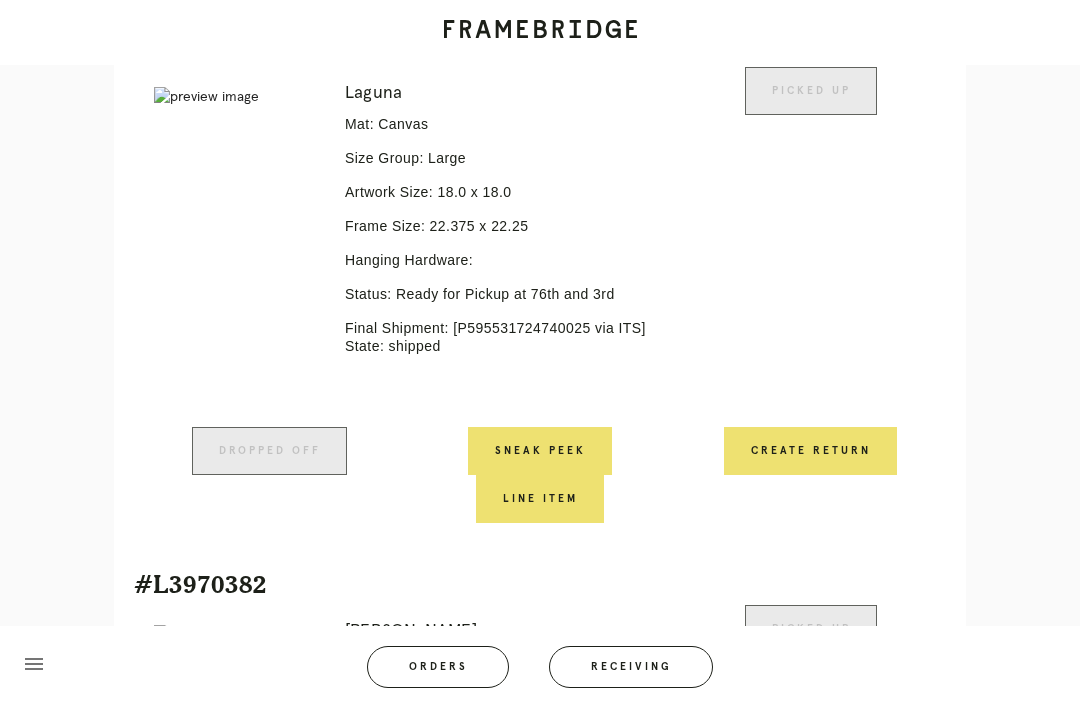 scroll, scrollTop: 527, scrollLeft: 0, axis: vertical 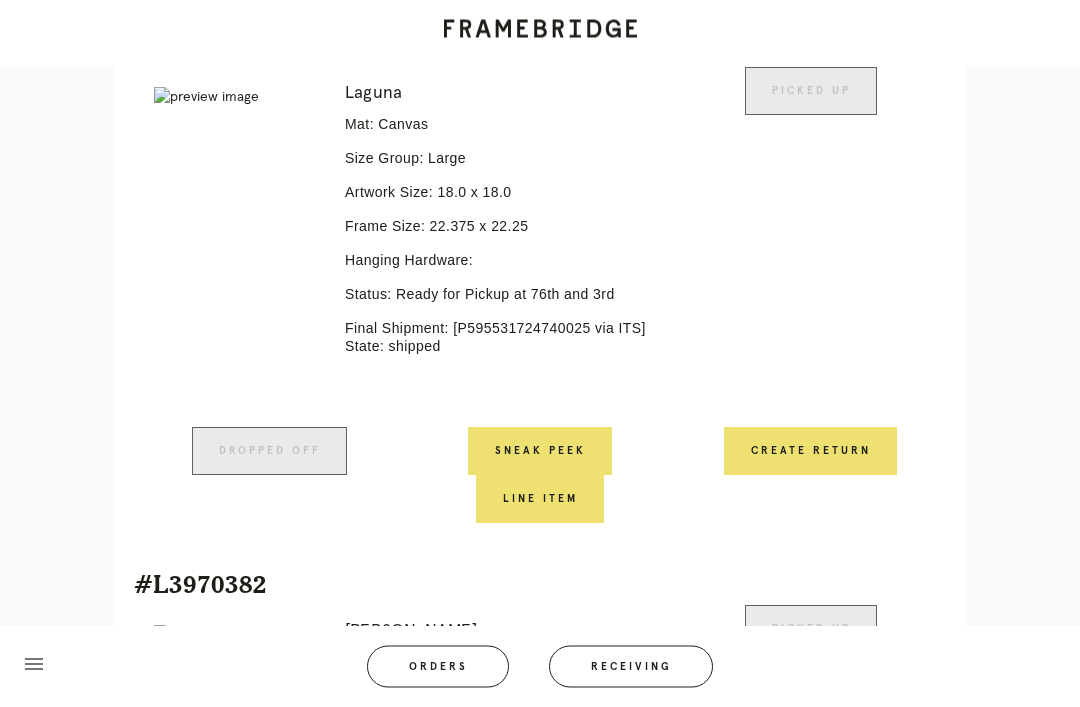 click on "Orders" at bounding box center (438, 667) 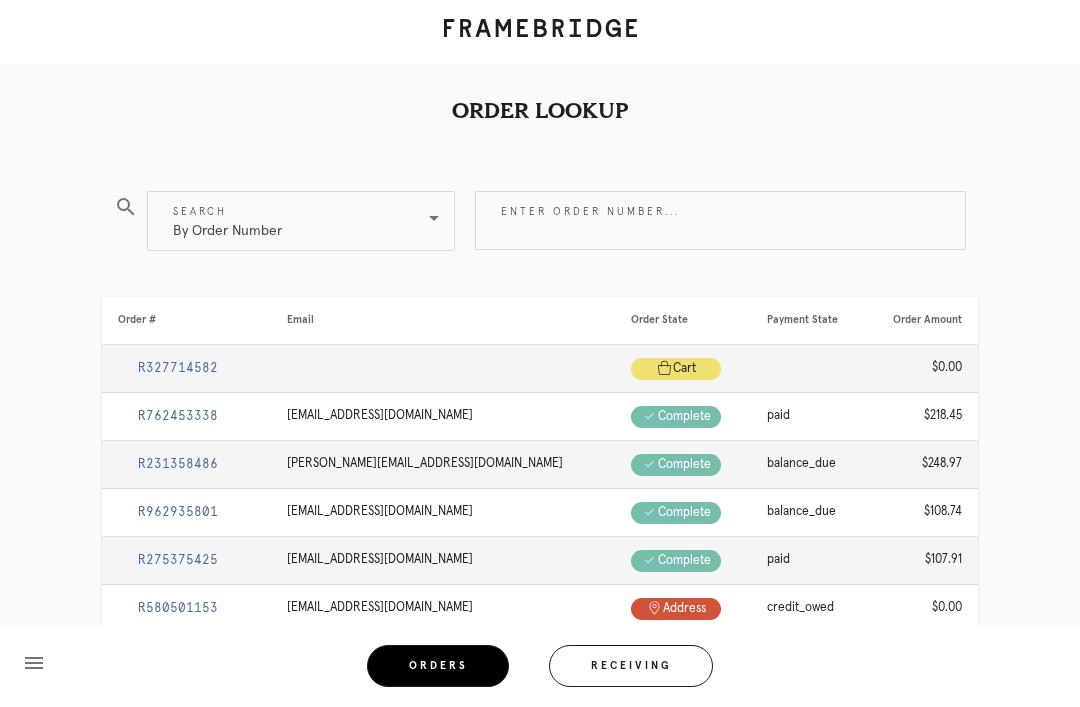 scroll, scrollTop: 1, scrollLeft: 0, axis: vertical 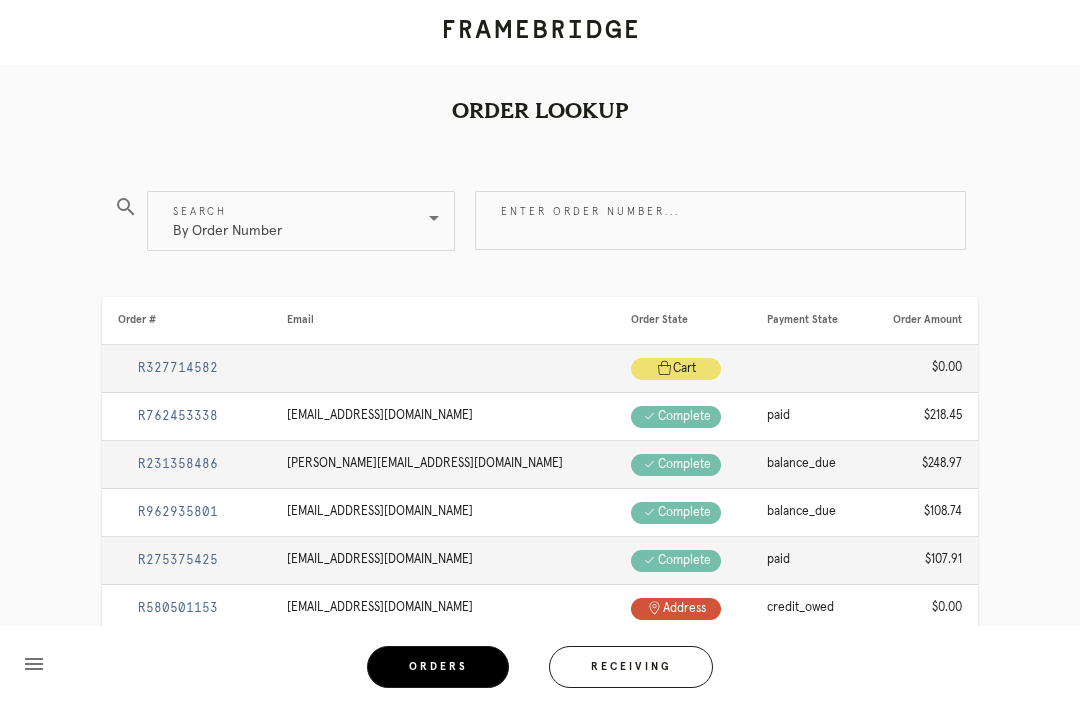 click on "Enter order number..." at bounding box center (720, 220) 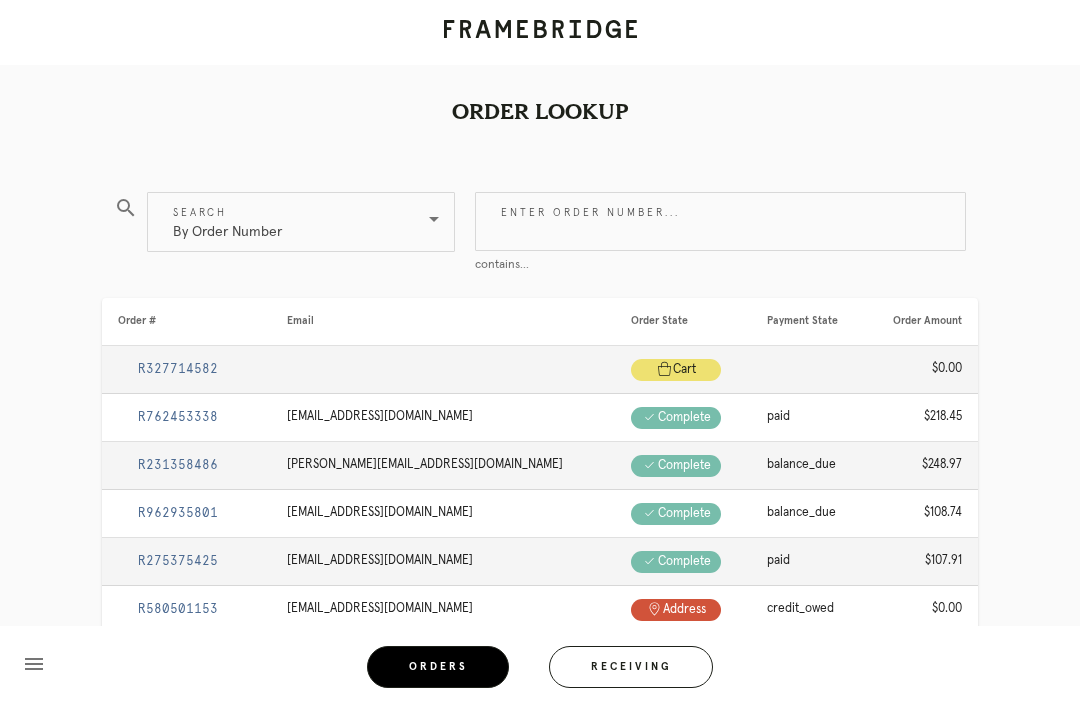 click on "Enter order number..." at bounding box center (720, 221) 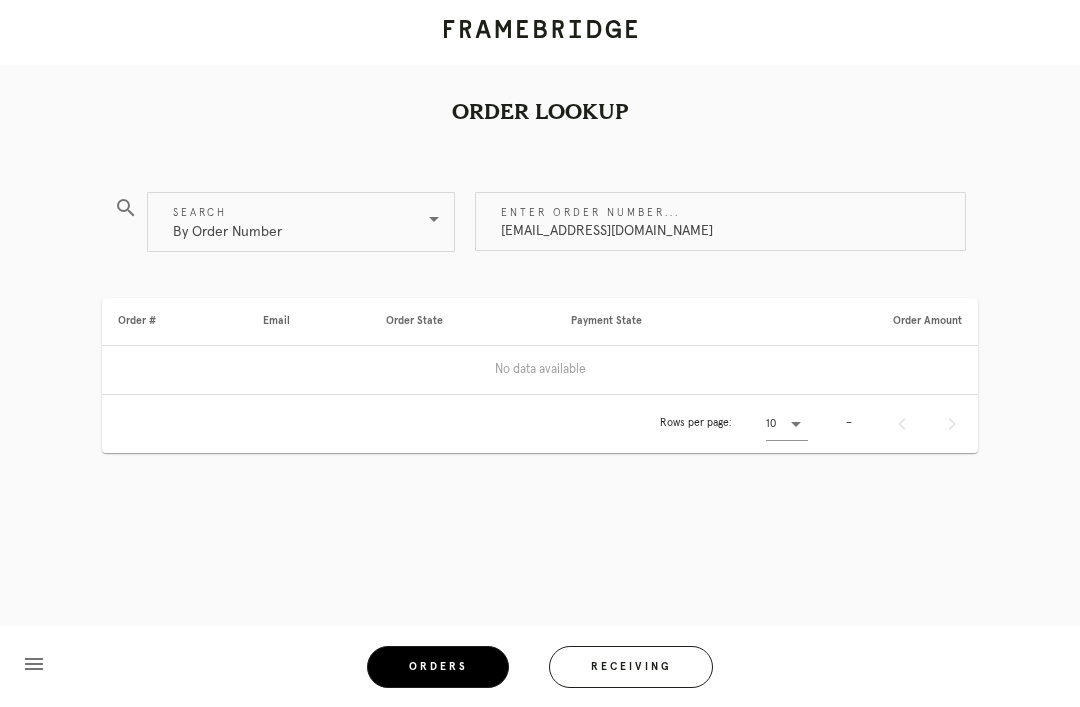 scroll, scrollTop: 0, scrollLeft: 0, axis: both 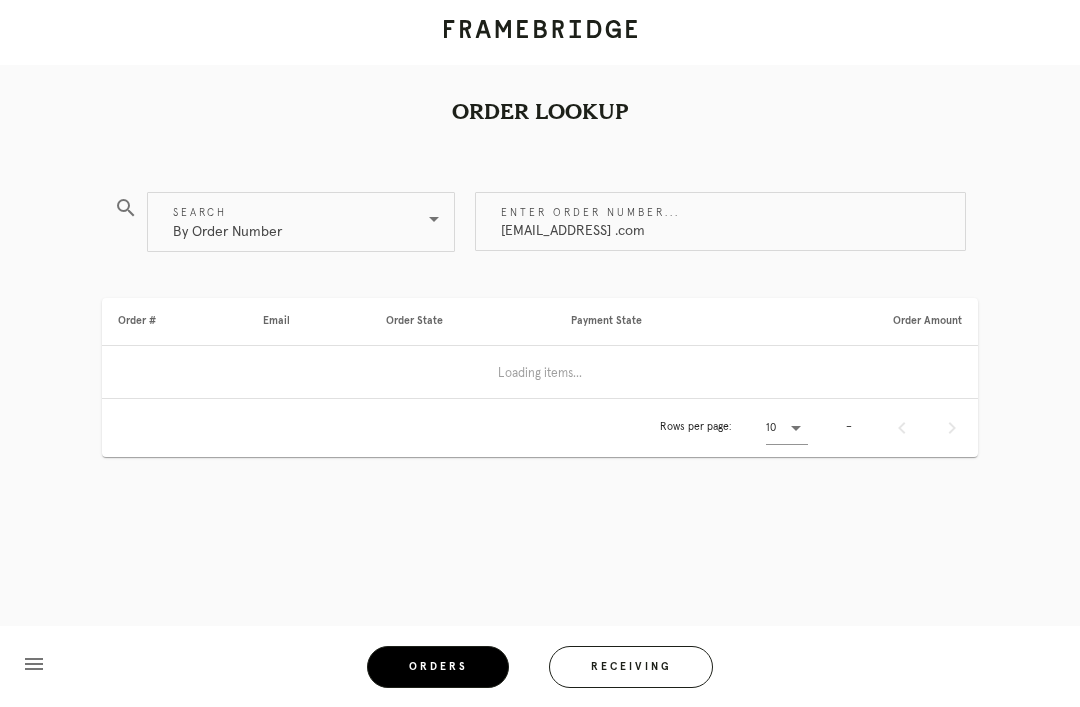 type on "3malcolmave@gmail .com" 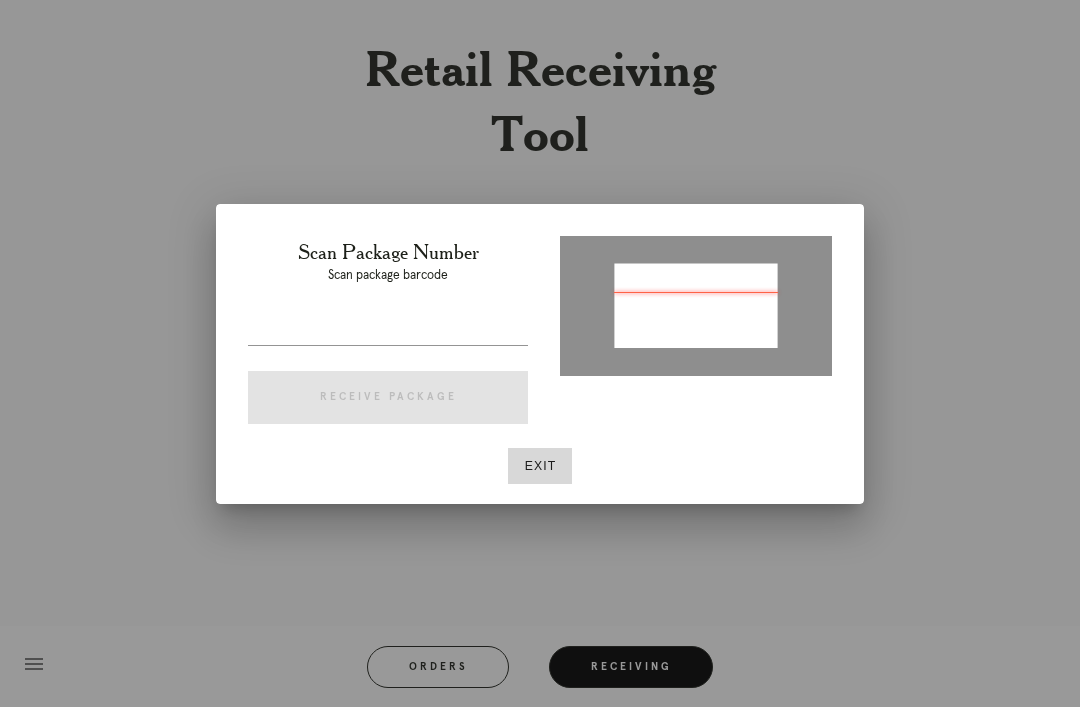 type on "P597805175429770" 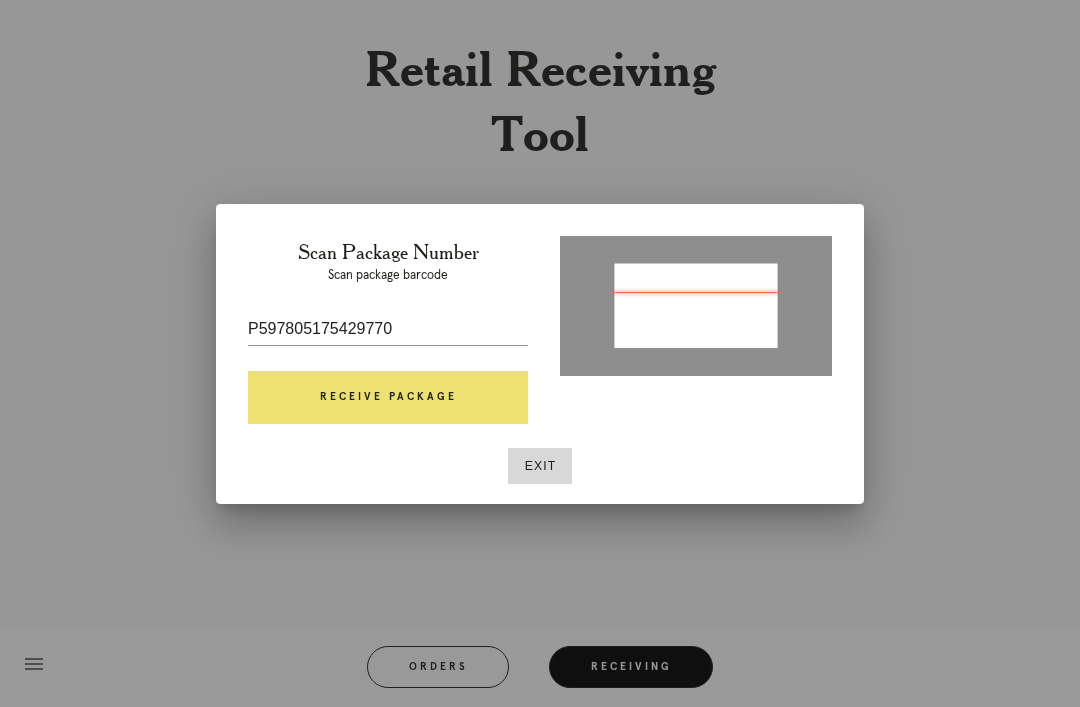 click on "Receive Package" at bounding box center [388, 398] 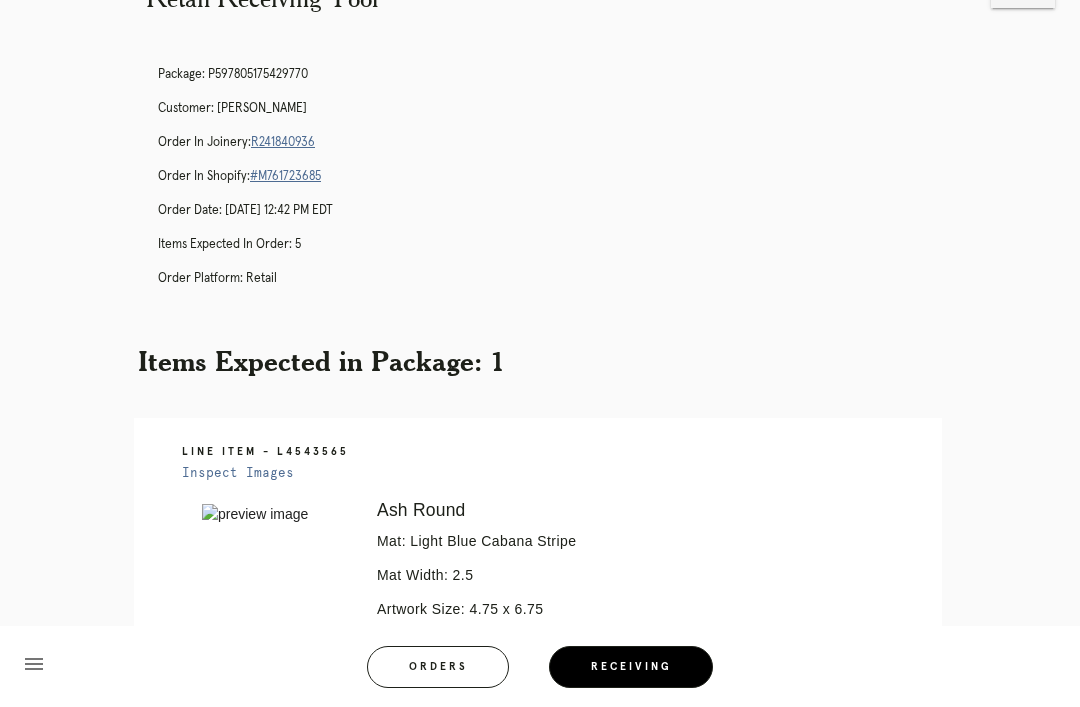 click on "R241840936" at bounding box center (283, 142) 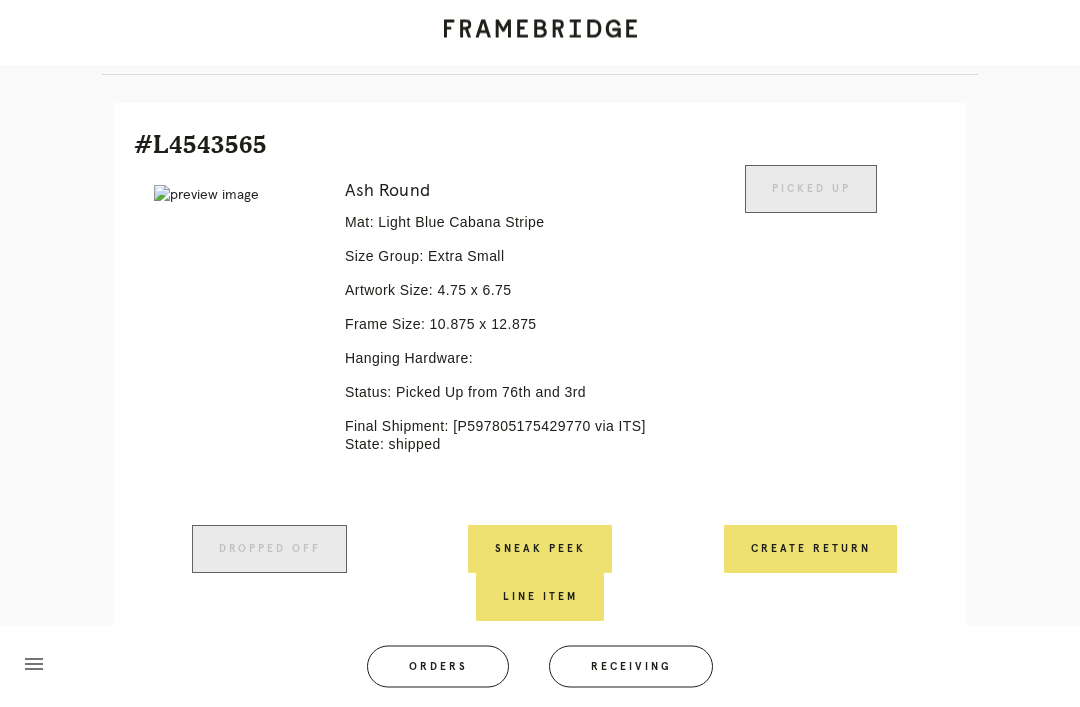 scroll, scrollTop: 427, scrollLeft: 0, axis: vertical 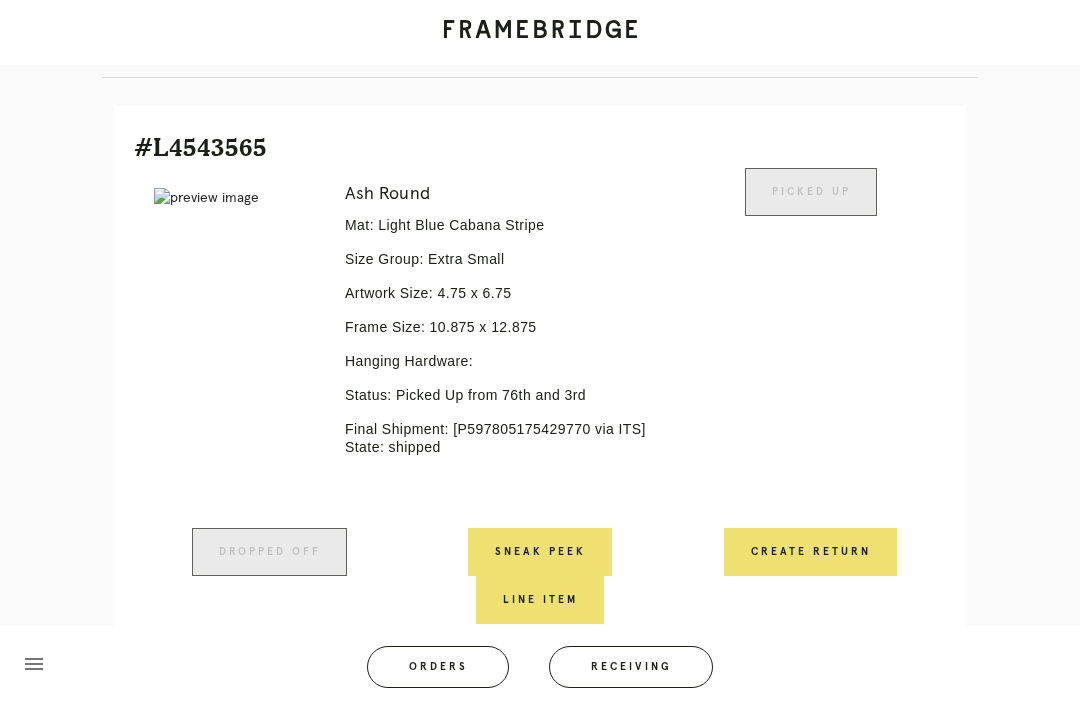 click on "Create Return" at bounding box center (810, 552) 